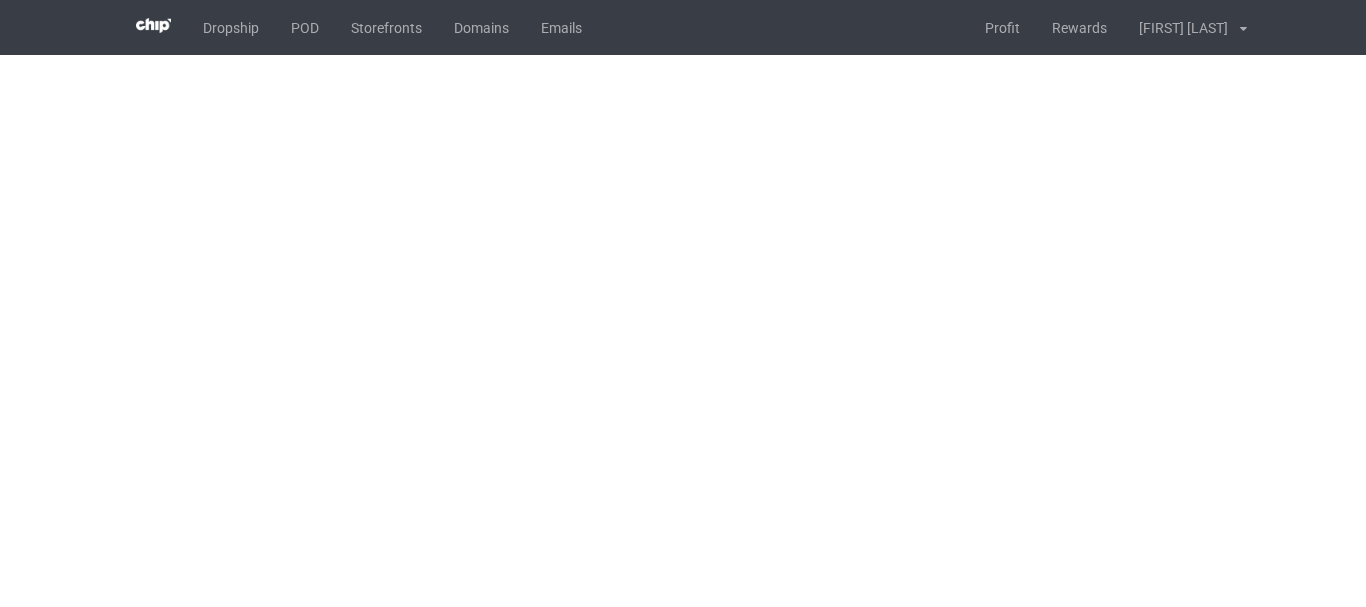 scroll, scrollTop: 0, scrollLeft: 0, axis: both 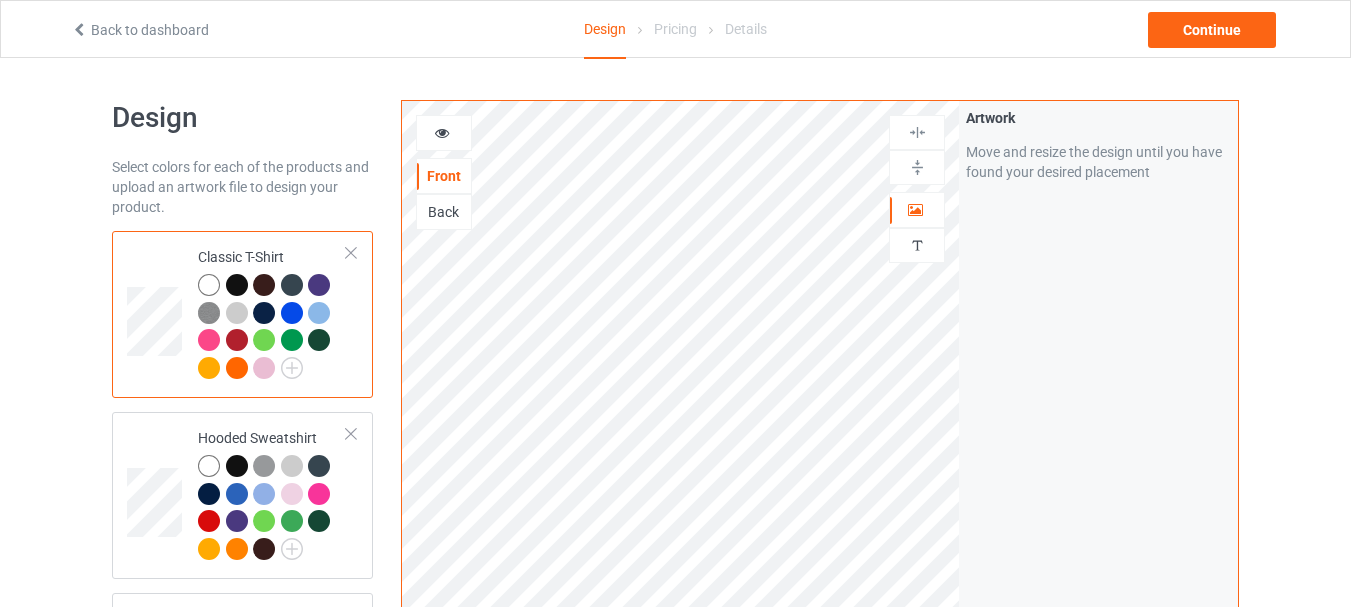 click at bounding box center (79, 27) 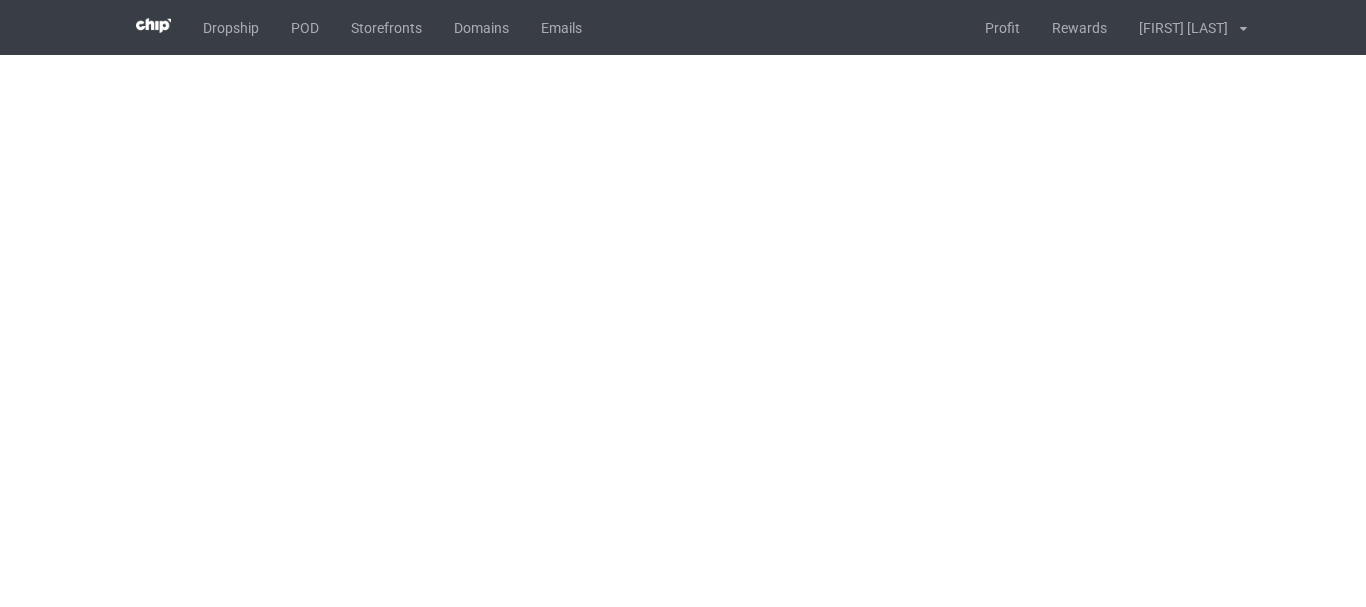 scroll, scrollTop: 0, scrollLeft: 0, axis: both 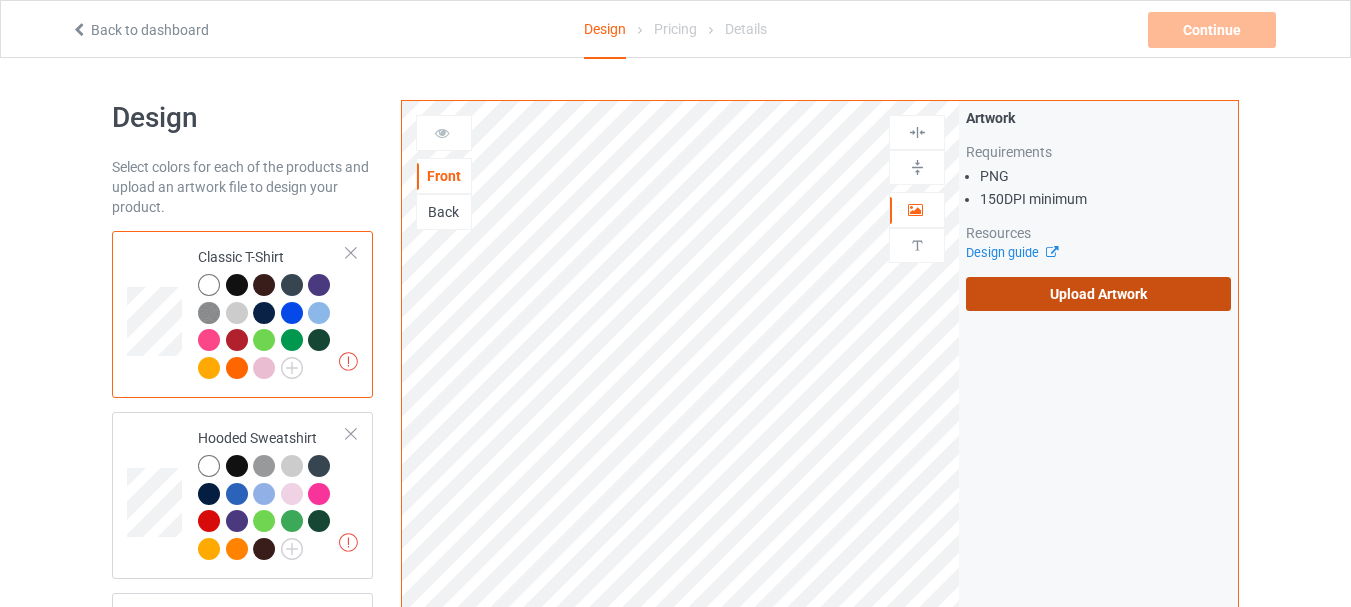 click on "Upload Artwork" at bounding box center (1098, 294) 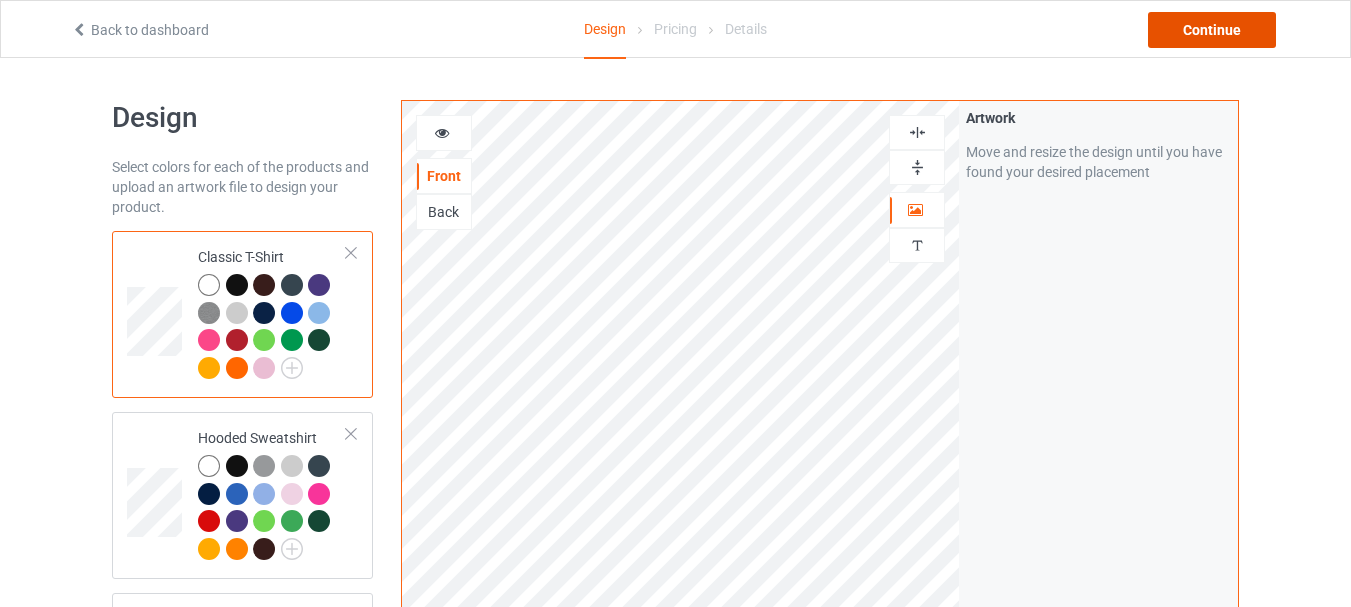 click on "Continue" at bounding box center (1212, 30) 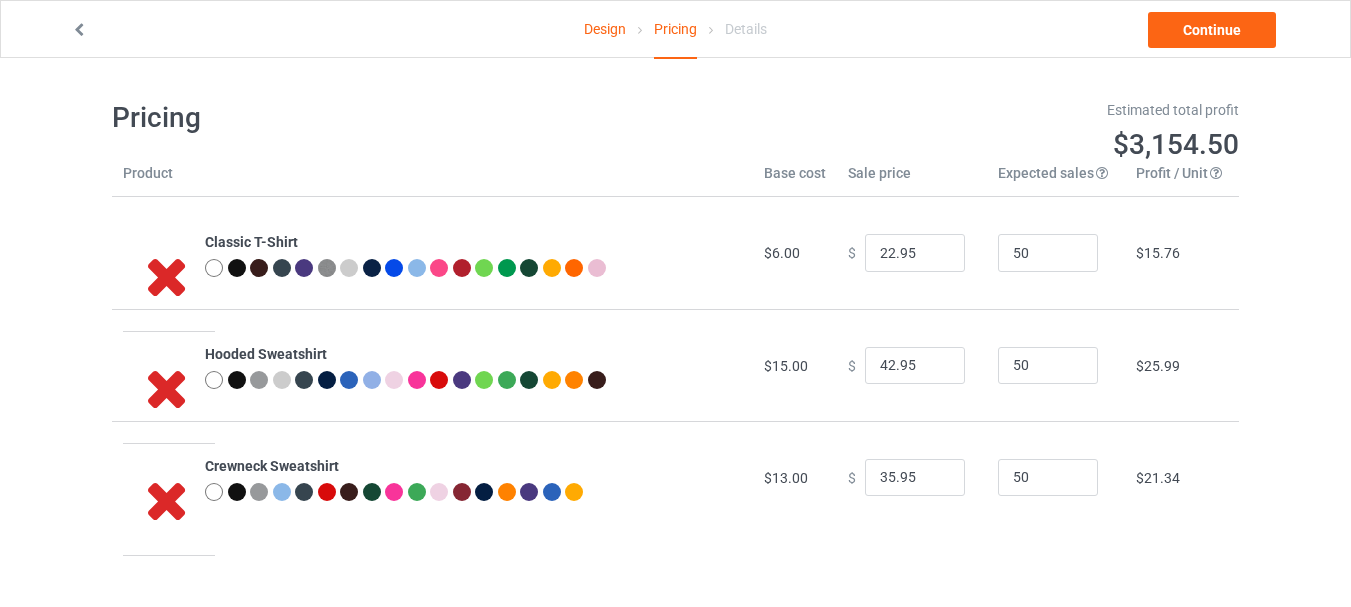 click on "Design" at bounding box center [605, 29] 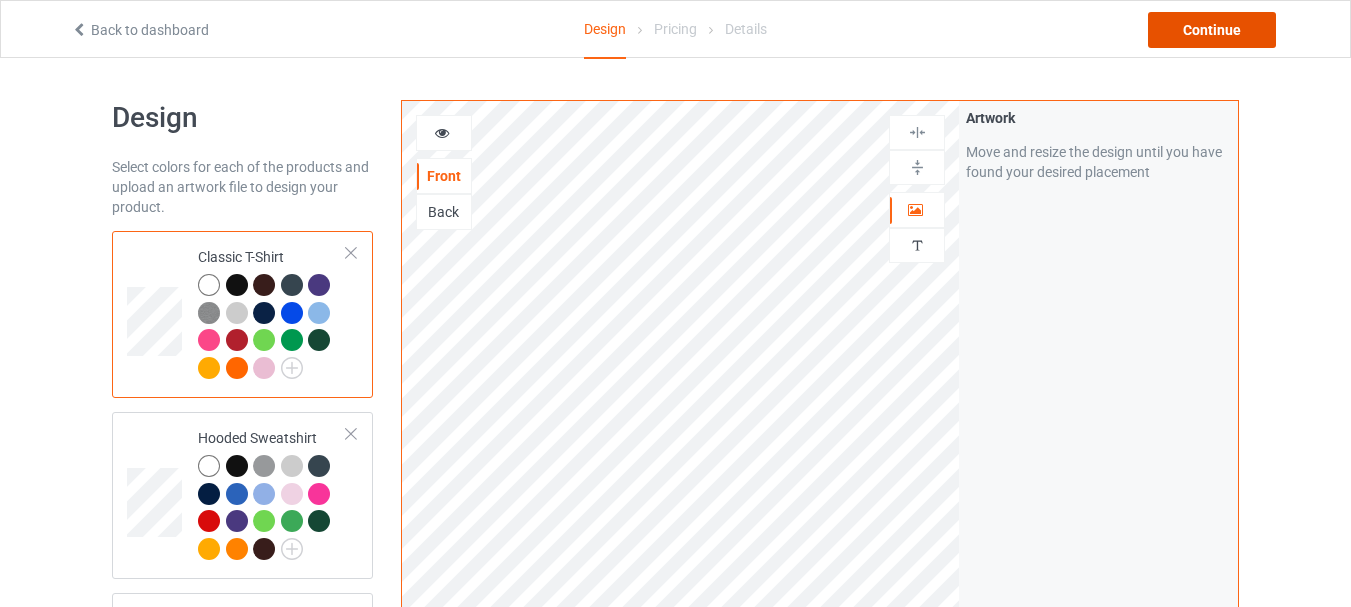 click on "Continue" at bounding box center [1212, 30] 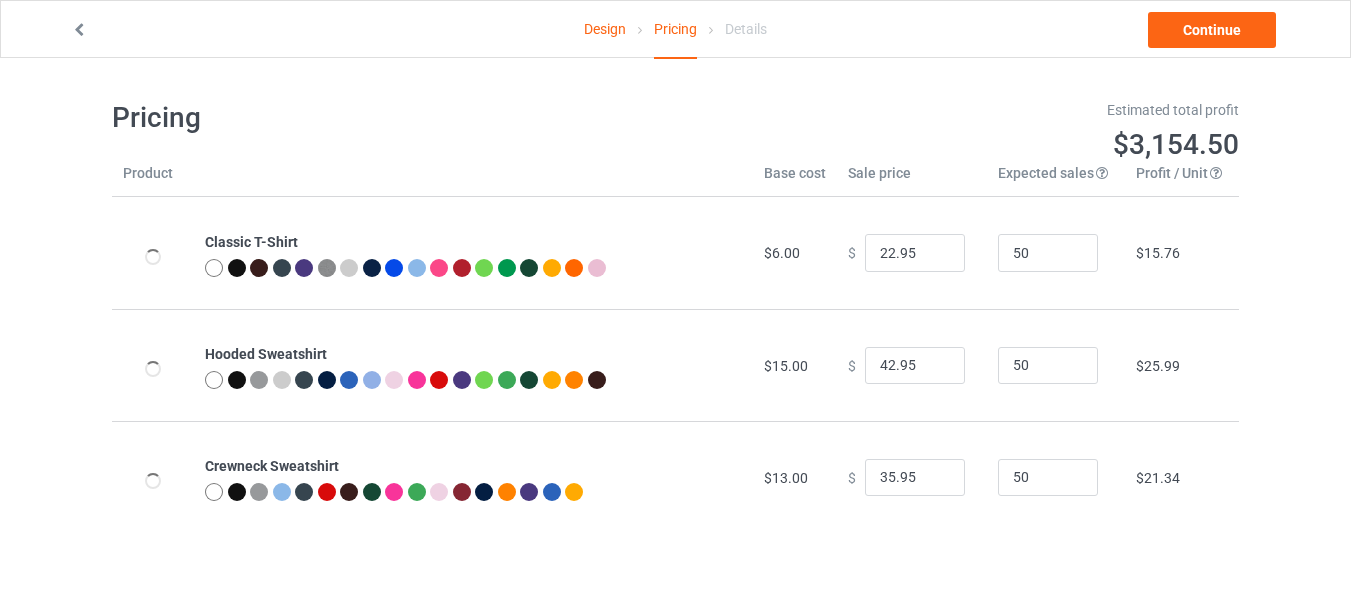 click on "Design" at bounding box center [605, 29] 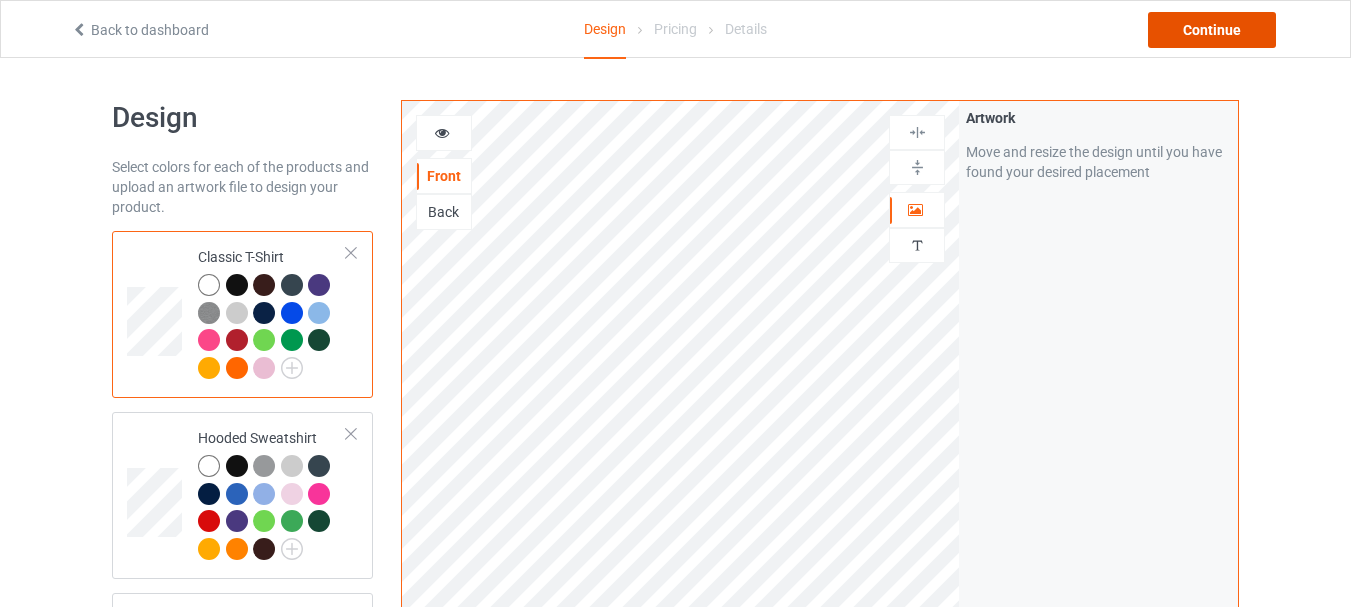 click on "Continue" at bounding box center (1212, 30) 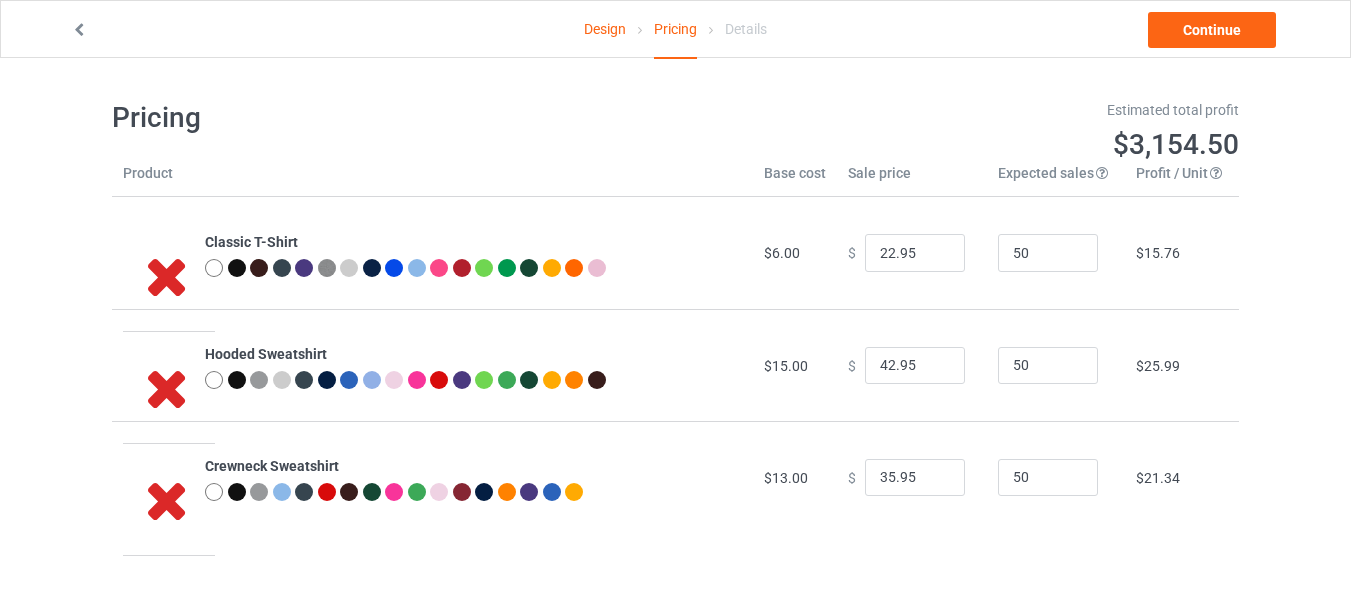 click on "Design" at bounding box center (605, 29) 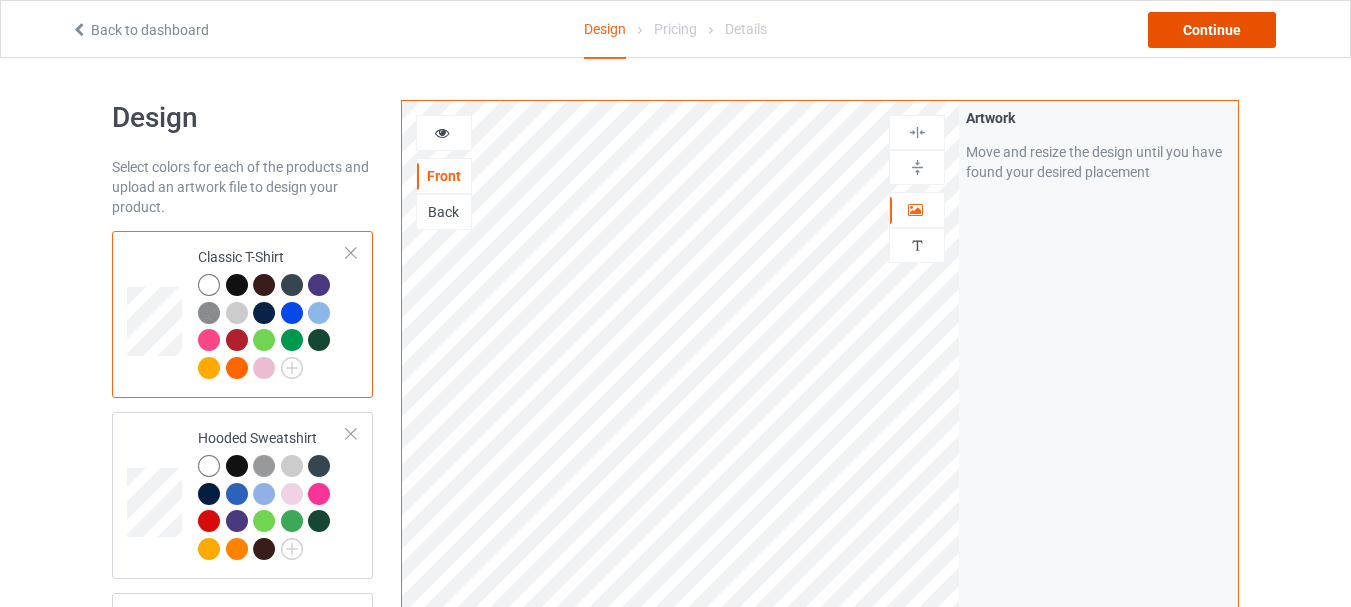 click on "Continue" at bounding box center (1212, 30) 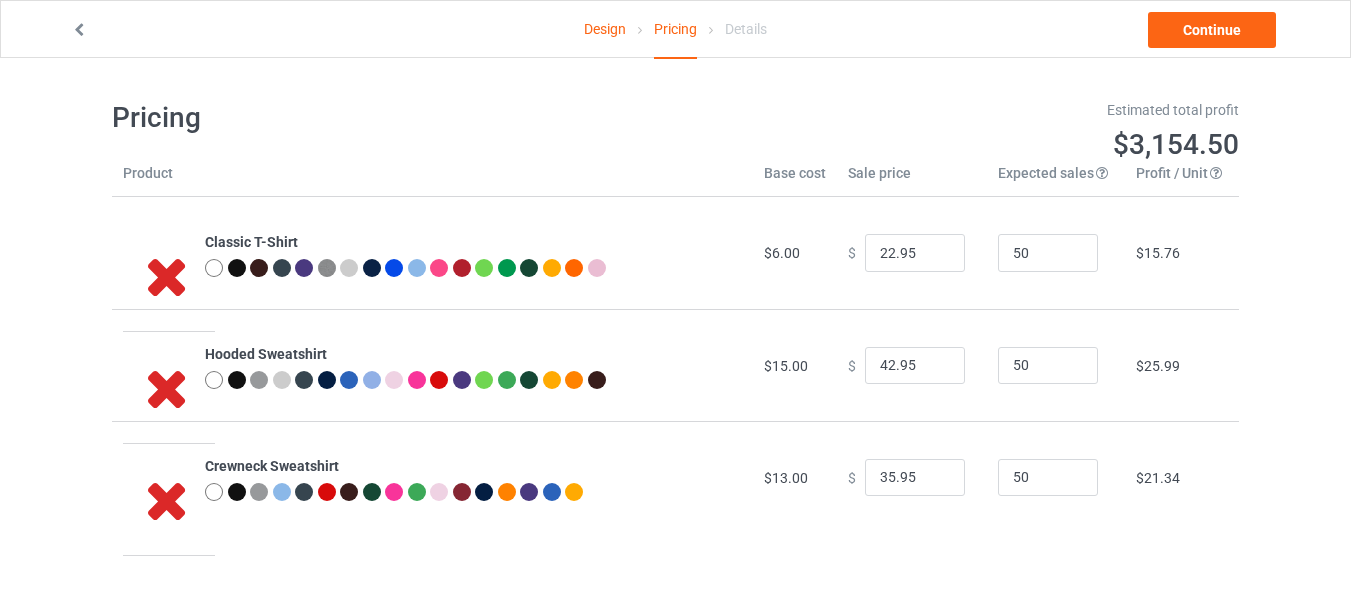 click on "Design" at bounding box center (605, 29) 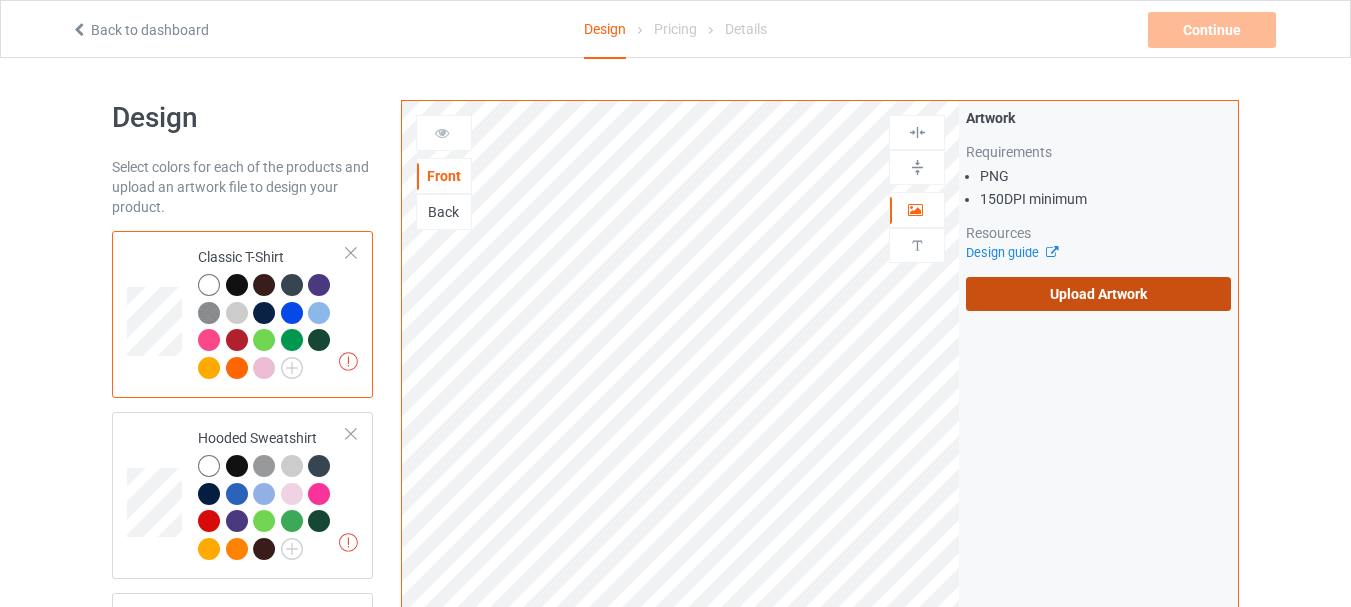 click on "Upload Artwork" at bounding box center [1098, 294] 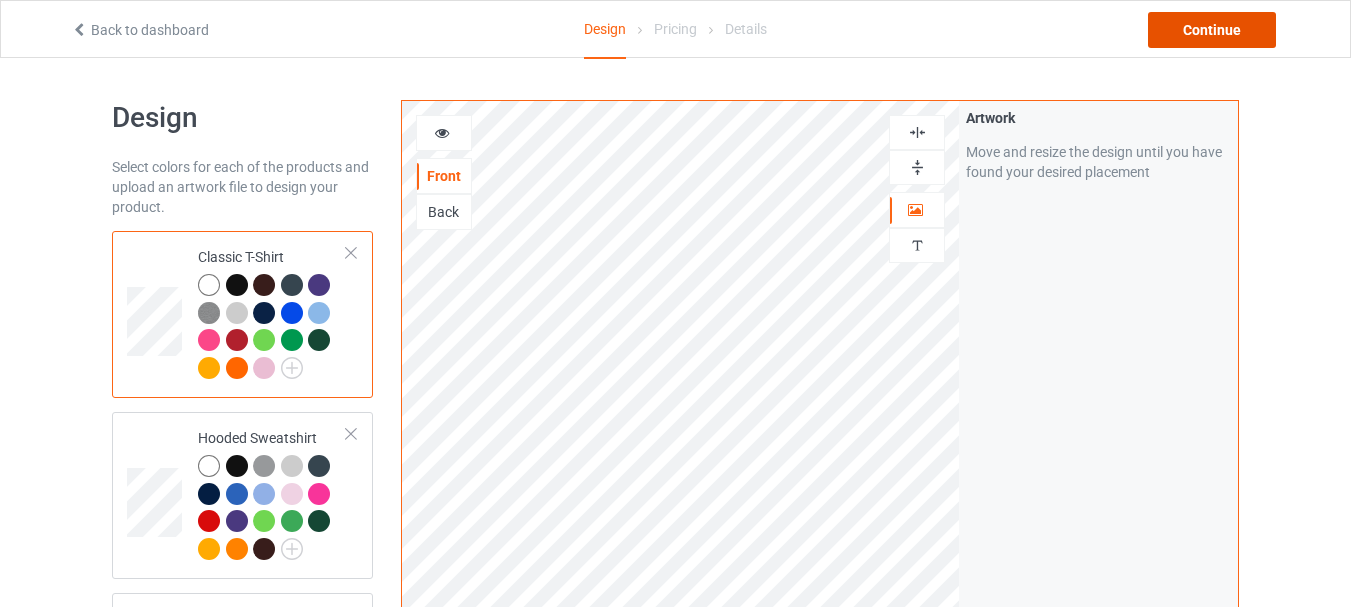 click on "Continue" at bounding box center [1212, 30] 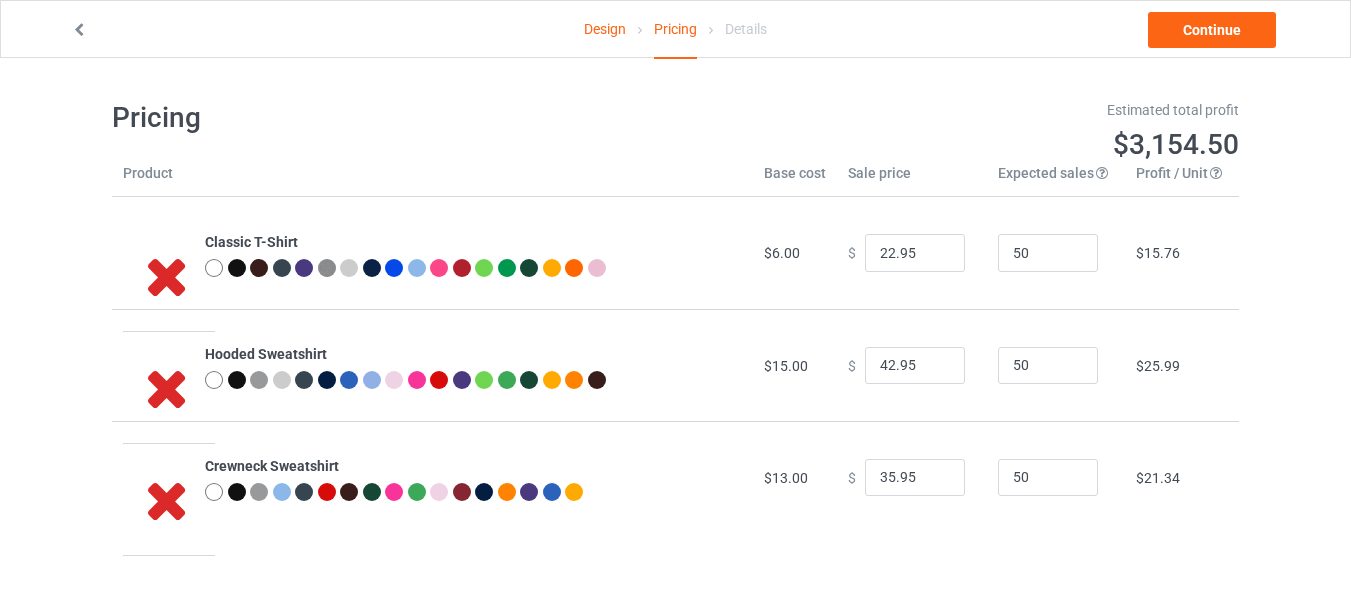 click on "Design" at bounding box center [605, 29] 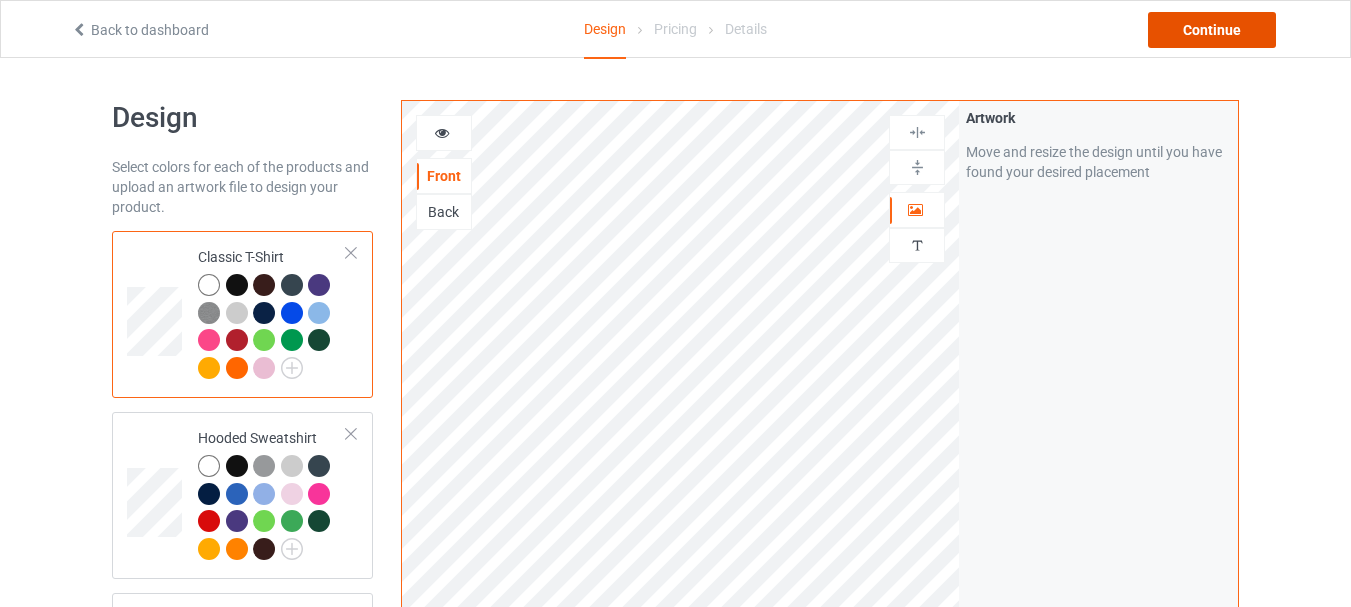 click on "Continue" at bounding box center (1212, 30) 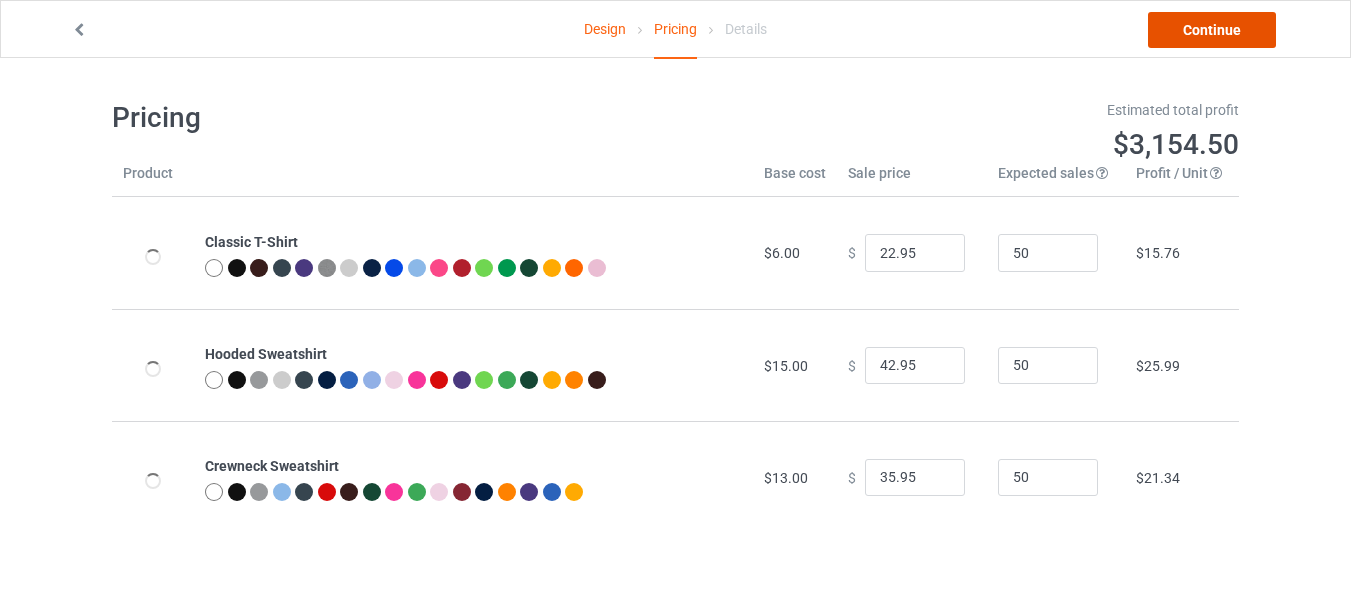 click on "Continue" at bounding box center (1212, 30) 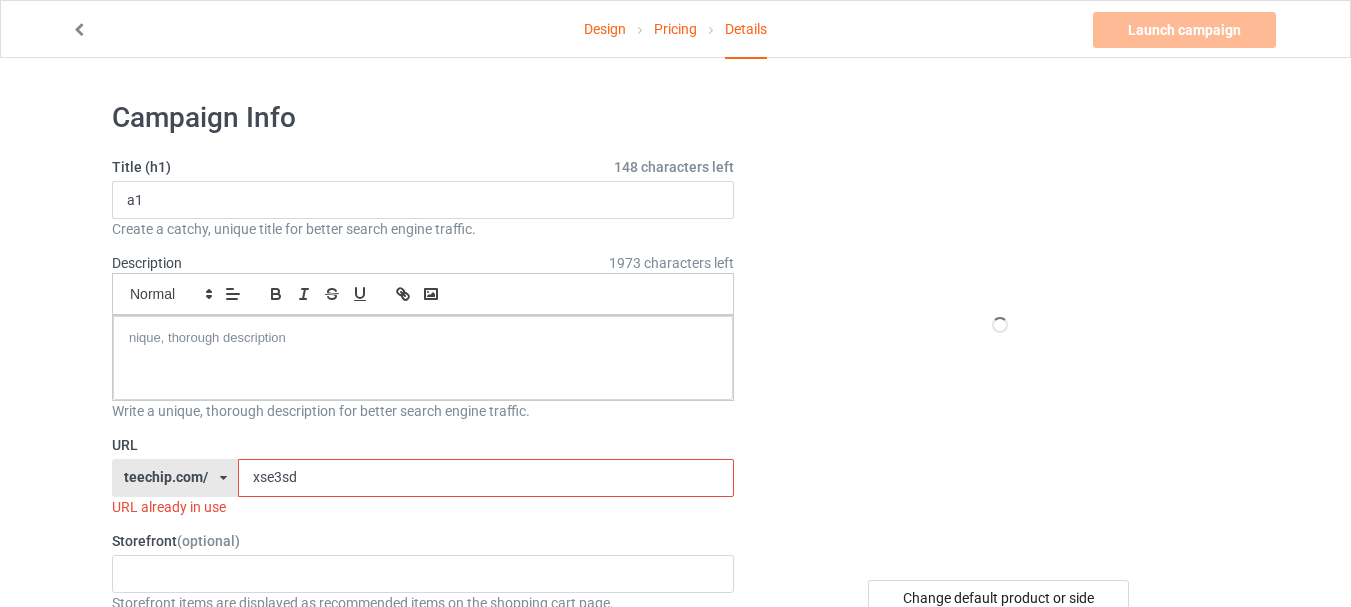 click on "xse3sd" at bounding box center [485, 478] 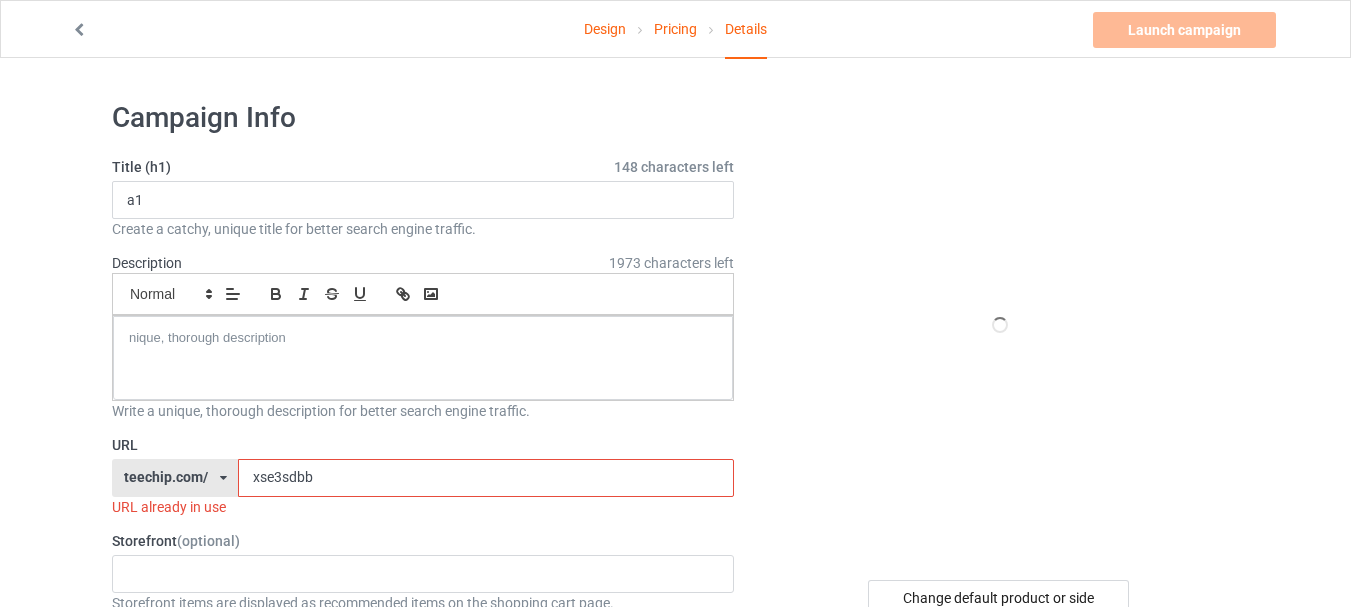 type on "xse3sdbb6" 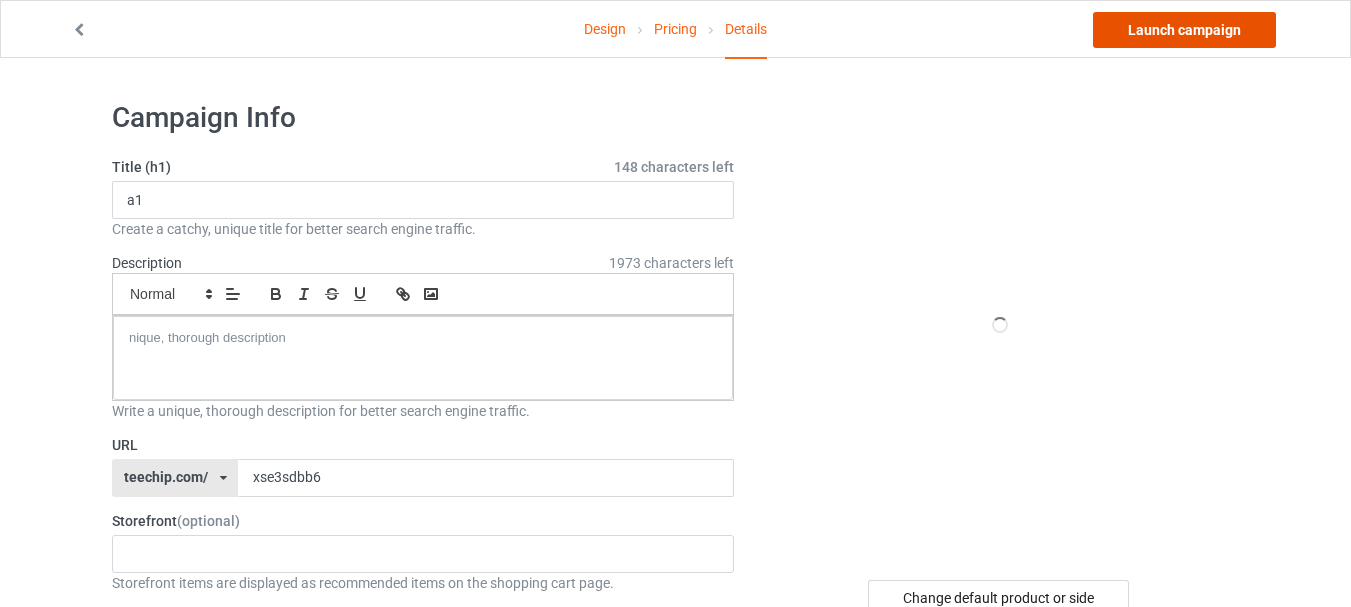 click on "Launch campaign" at bounding box center [1184, 30] 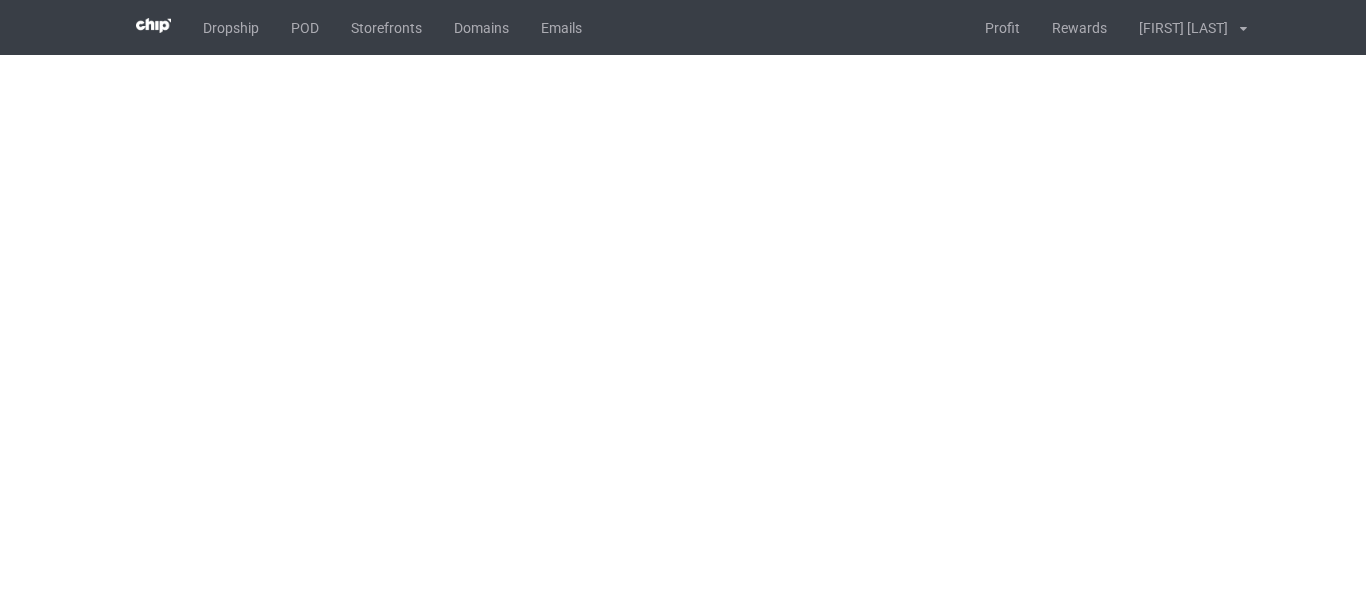 scroll, scrollTop: 0, scrollLeft: 0, axis: both 